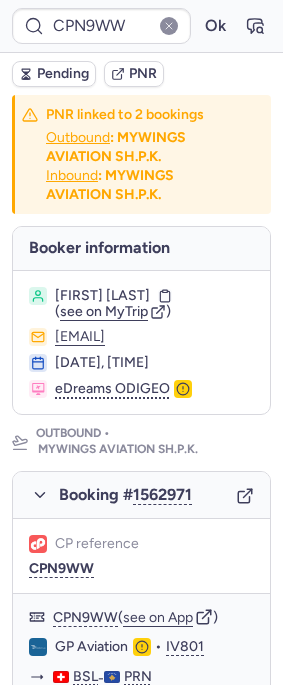 scroll, scrollTop: 0, scrollLeft: 0, axis: both 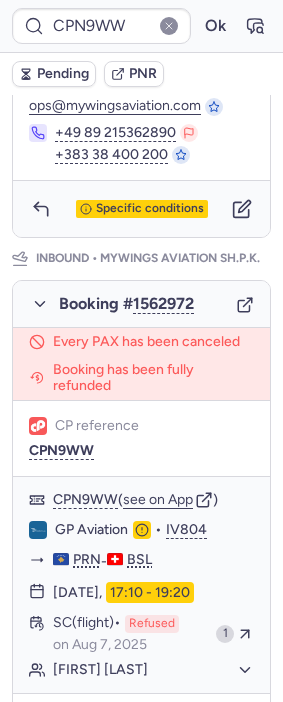 type on "CPYZY7" 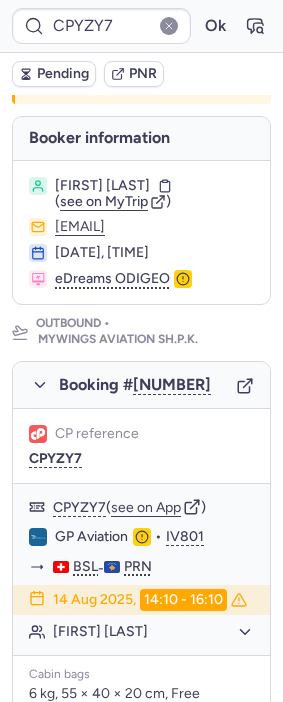 scroll, scrollTop: 111, scrollLeft: 0, axis: vertical 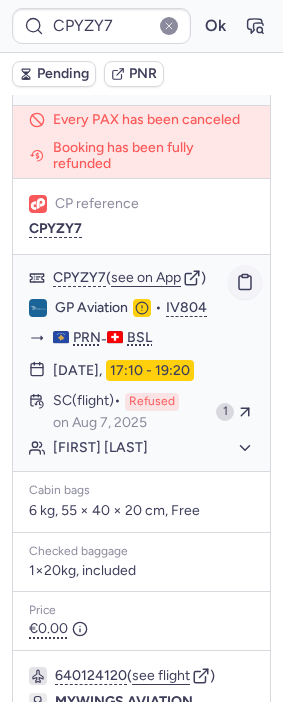 click 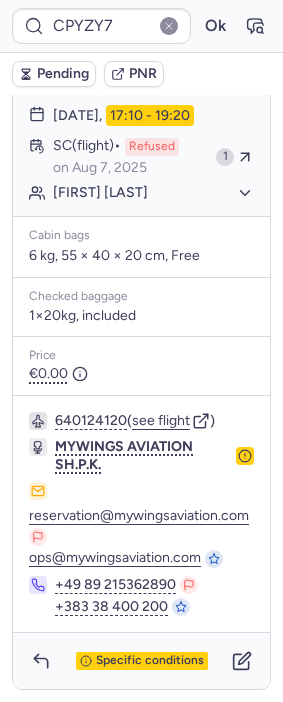 scroll, scrollTop: 1523, scrollLeft: 0, axis: vertical 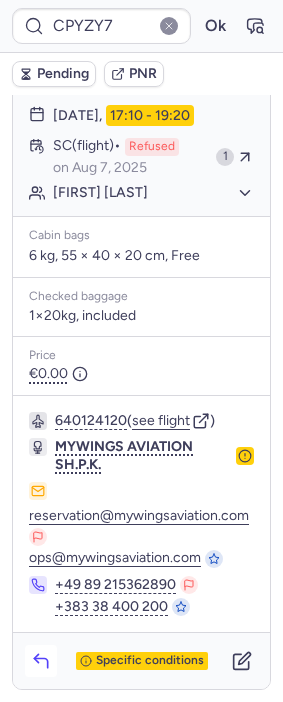 click 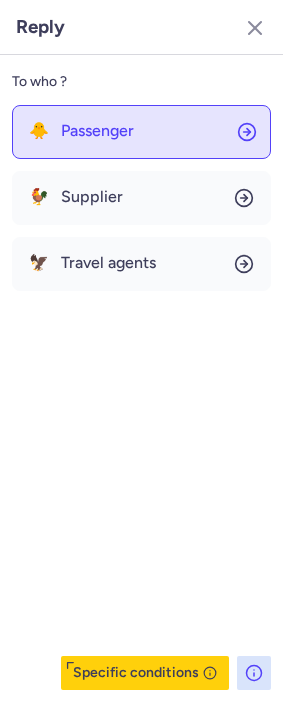 click on "🐥 Passenger" 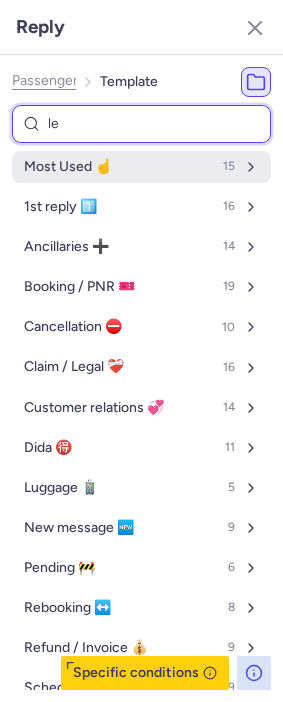 type on "leg" 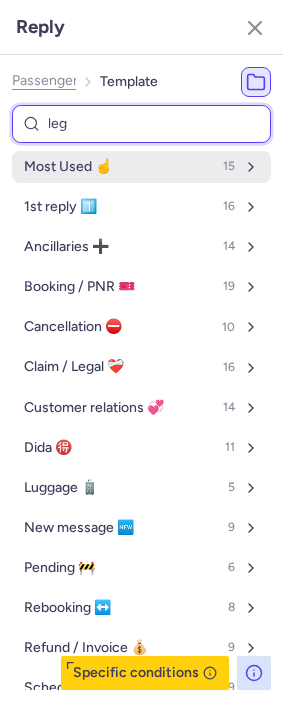 select on "en" 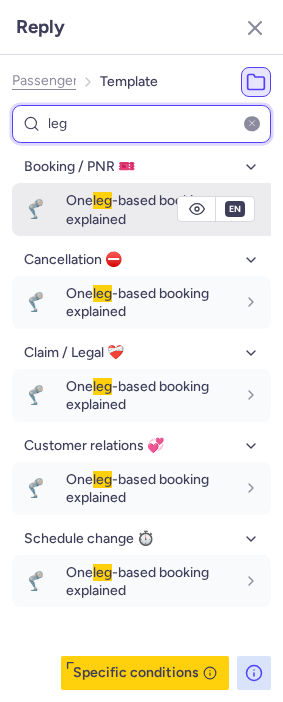 type on "leg" 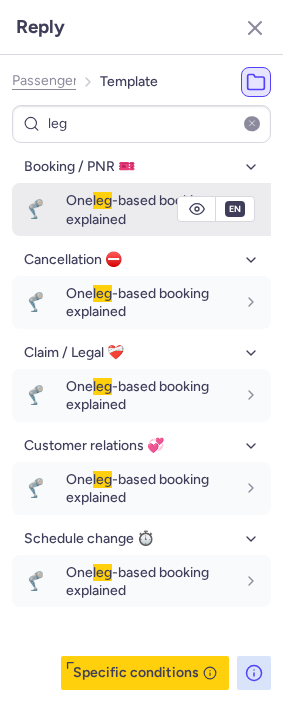 click on "One  leg -based booking explained" at bounding box center (137, 209) 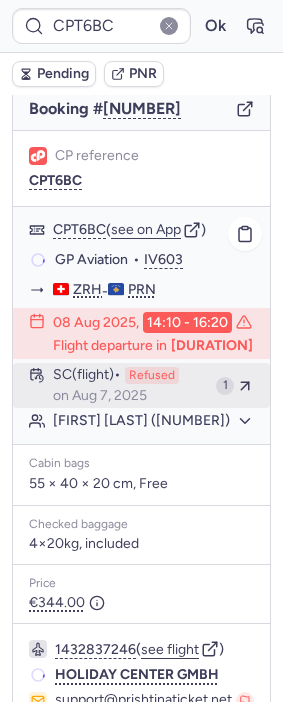 scroll, scrollTop: 24, scrollLeft: 0, axis: vertical 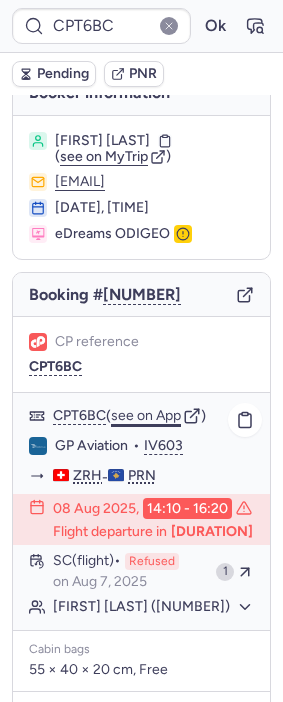 click on "see on App" 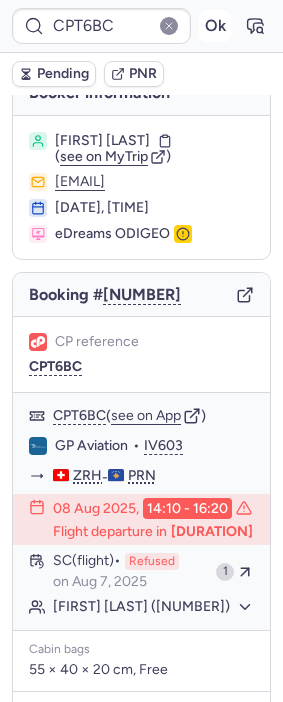click on "Ok" at bounding box center [215, 26] 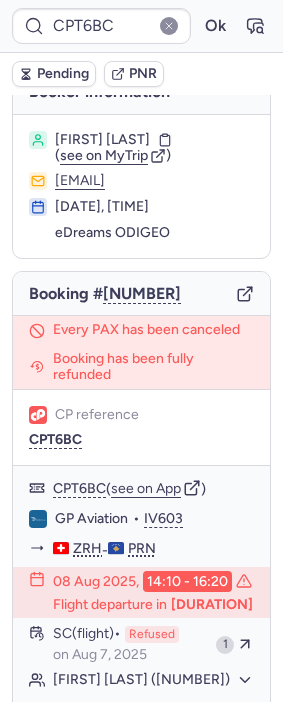 scroll, scrollTop: 24, scrollLeft: 0, axis: vertical 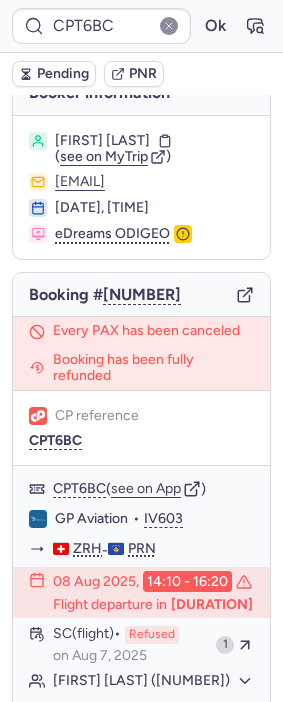 type on "CPBY2R" 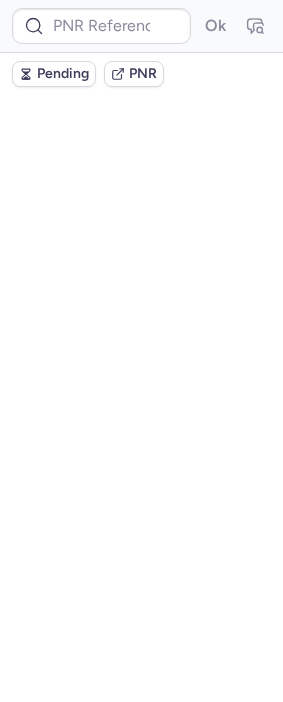 scroll, scrollTop: 0, scrollLeft: 0, axis: both 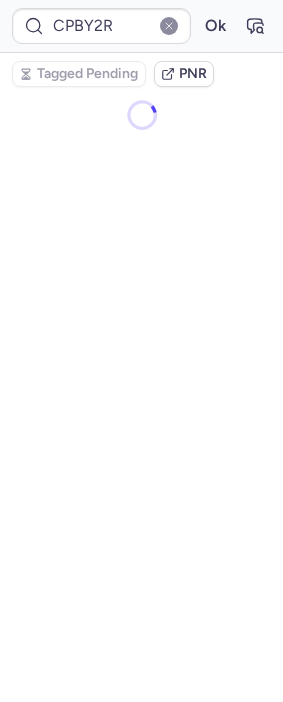 type on "CP987F" 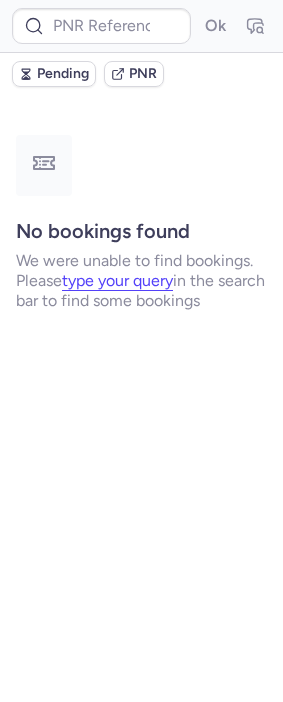 scroll, scrollTop: 0, scrollLeft: 0, axis: both 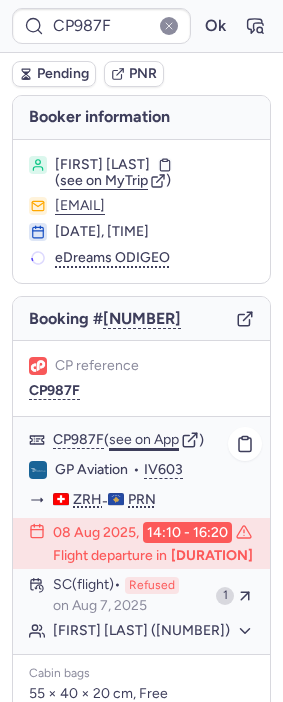 click on "see on App" 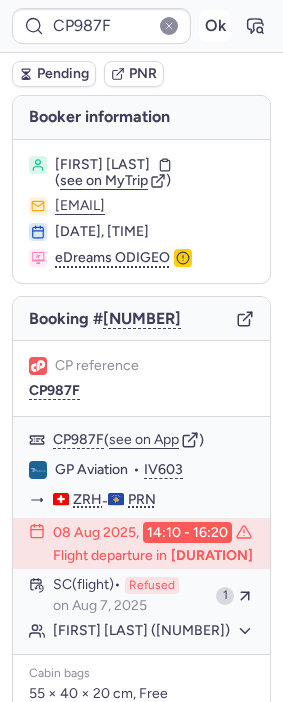 click on "Ok" at bounding box center [215, 26] 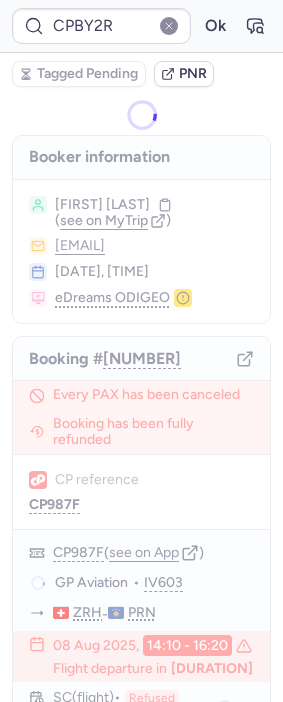 type on "[CODE]" 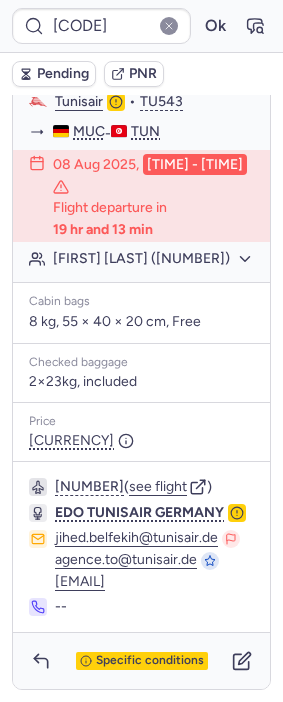 scroll, scrollTop: 435, scrollLeft: 0, axis: vertical 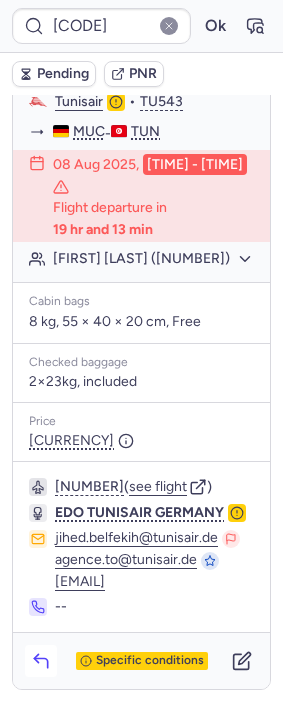 click 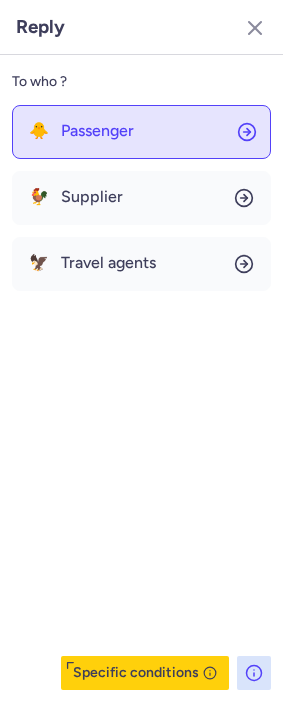 click on "🐥 Passenger" 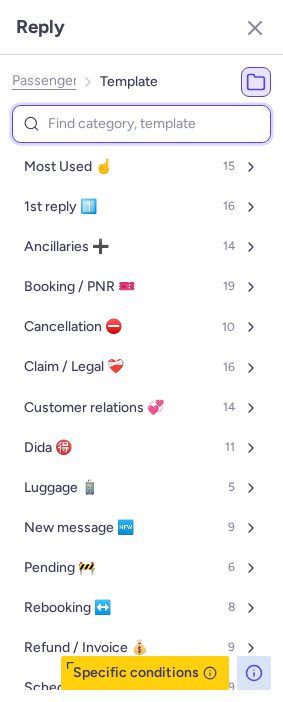 click at bounding box center [141, 124] 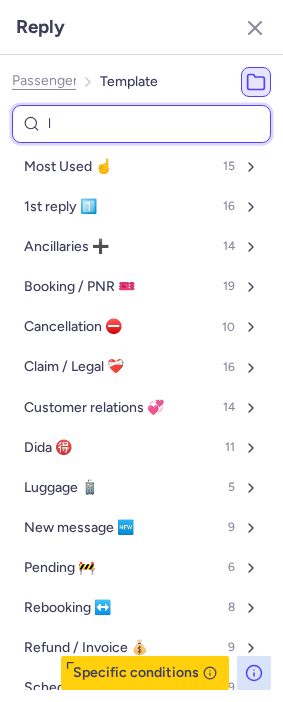 select on "en" 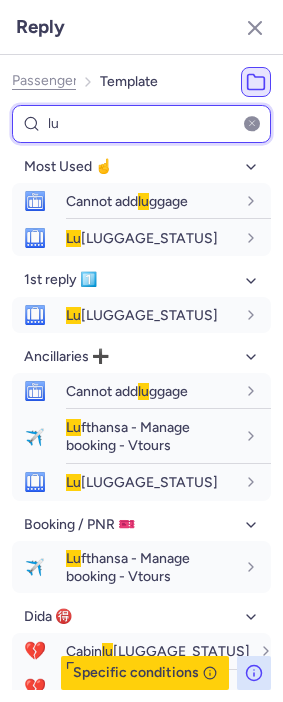 type on "l" 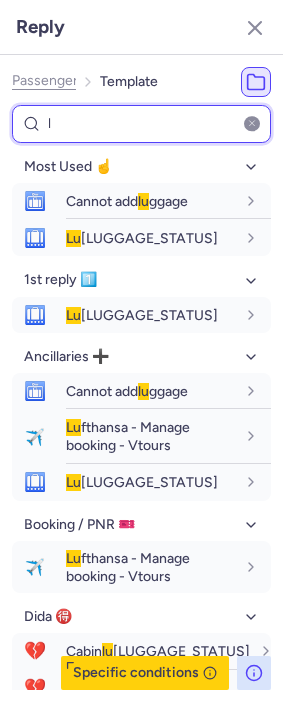 type 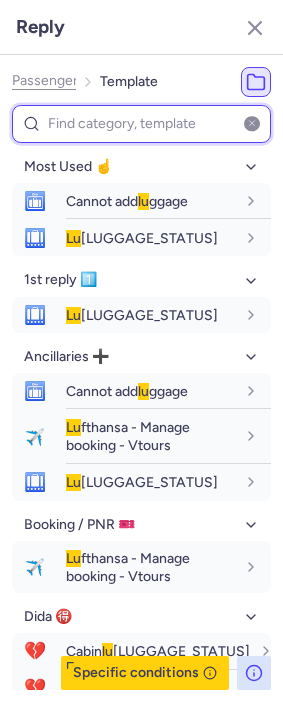 select on "en" 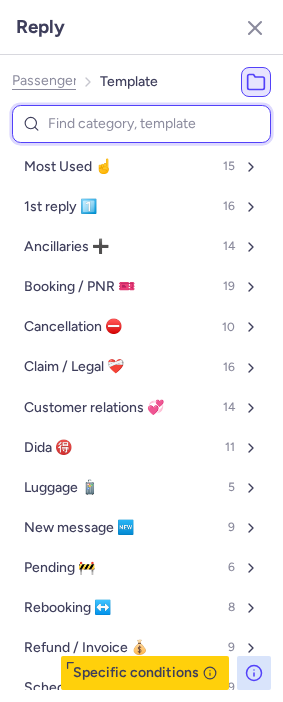 type on "v" 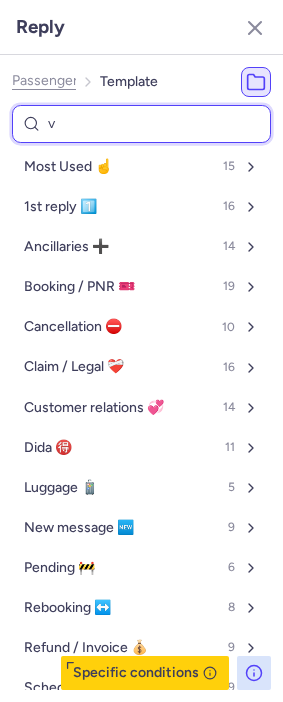 select on "en" 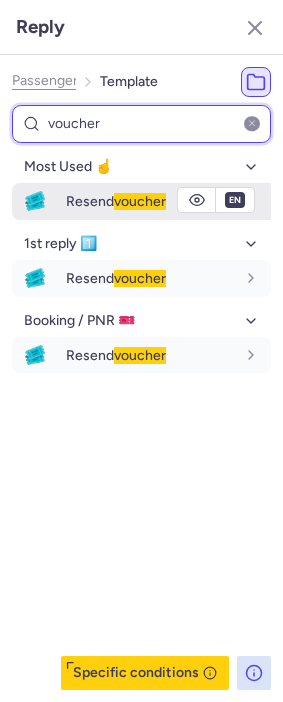 type on "voucher" 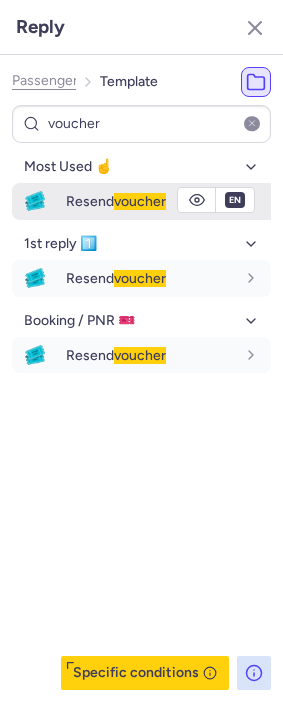 click on "voucher" at bounding box center (140, 201) 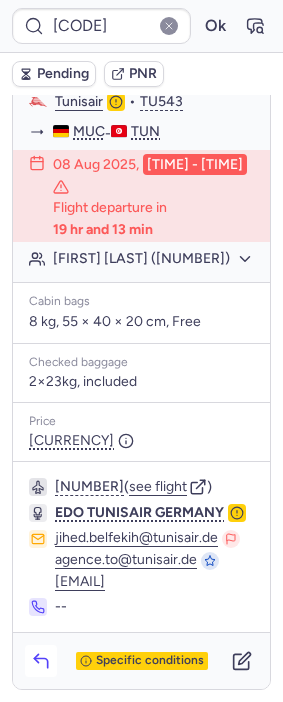 click at bounding box center (41, 661) 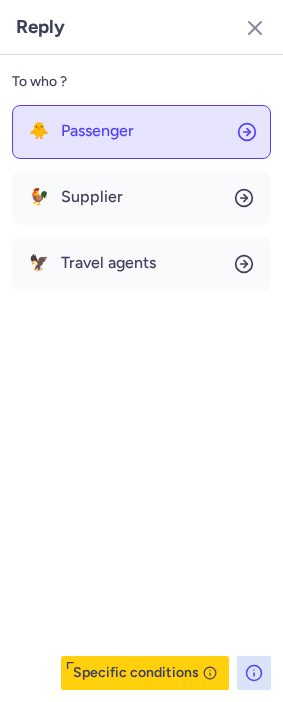 click on "🐥 Passenger" 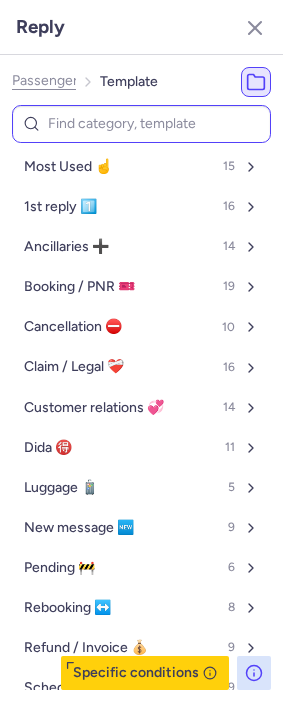 click at bounding box center (141, 124) 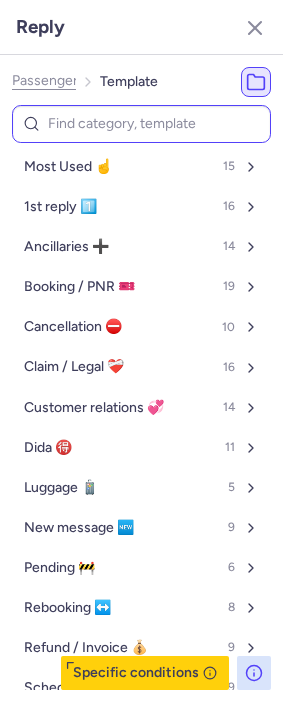type on "l" 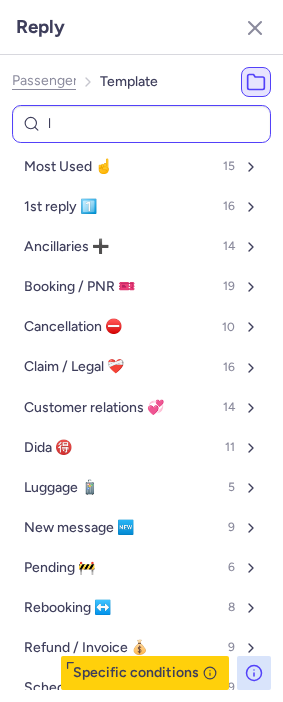 select on "en" 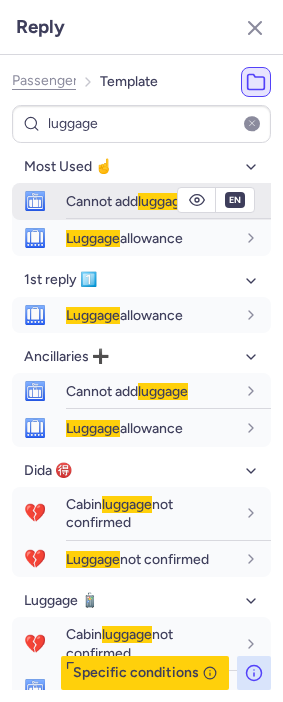 click on "Cannot add  luggage" at bounding box center [127, 201] 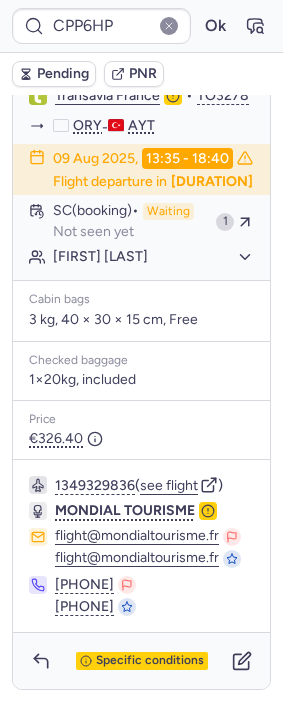 scroll, scrollTop: 493, scrollLeft: 0, axis: vertical 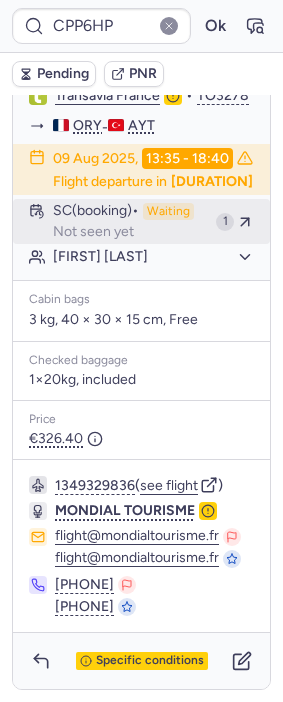 click on "SC   (booking)  Waiting Not seen yet" at bounding box center (130, 222) 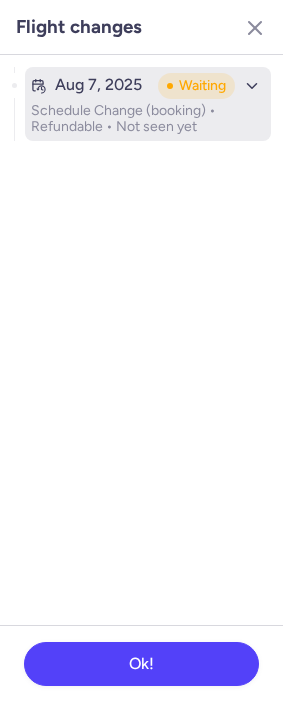 click on "[DATE] [STATUS]" at bounding box center [148, 86] 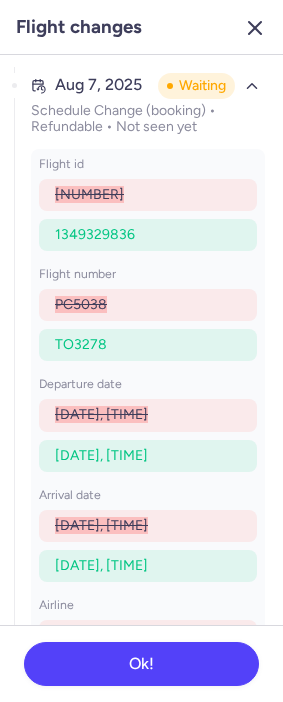 click 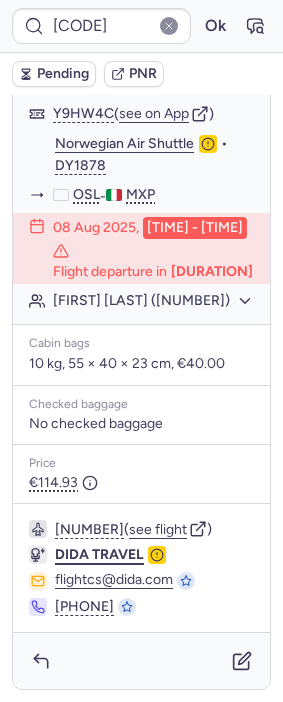scroll, scrollTop: 1405, scrollLeft: 0, axis: vertical 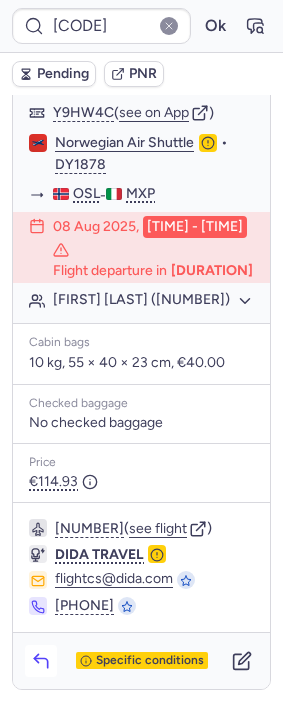 click 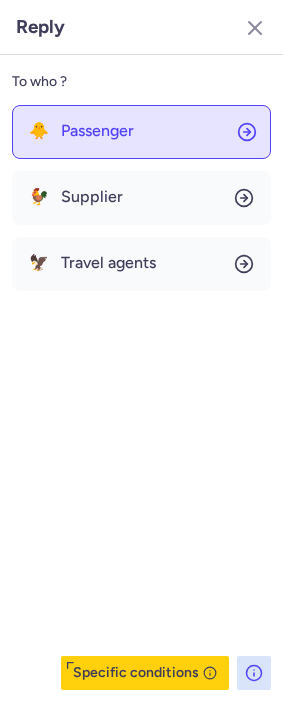 click on "🐥 Passenger" 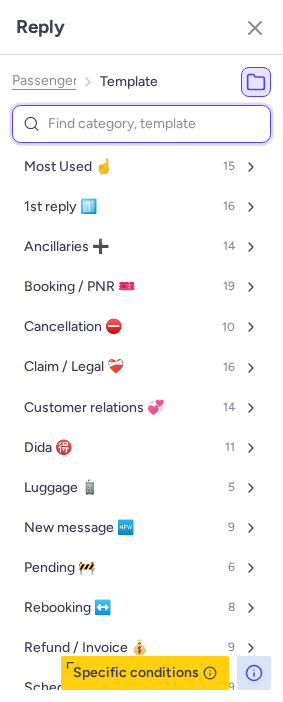 click at bounding box center (141, 124) 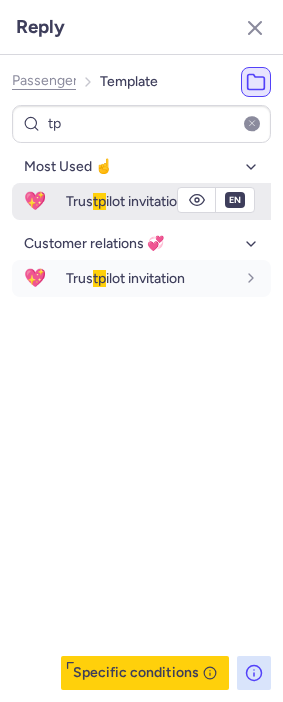 click on "Trus tp ilot invitation" at bounding box center [125, 201] 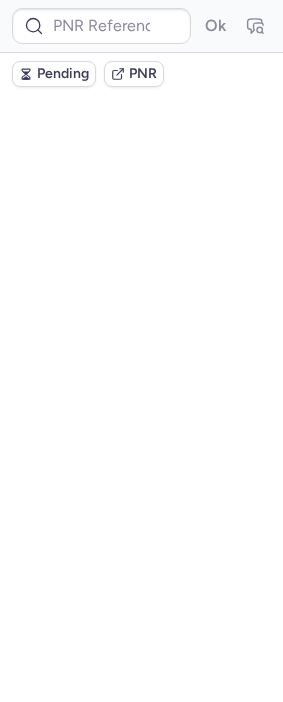 scroll, scrollTop: 357, scrollLeft: 0, axis: vertical 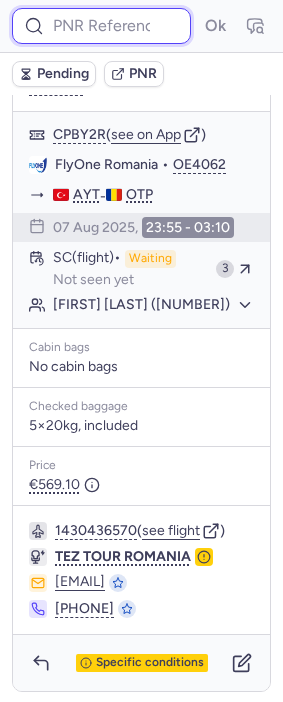 click at bounding box center [101, 26] 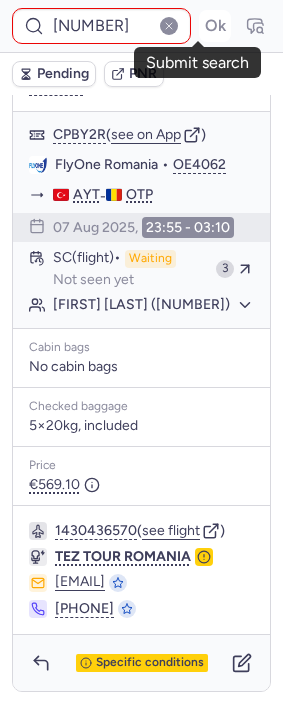 scroll, scrollTop: 0, scrollLeft: 0, axis: both 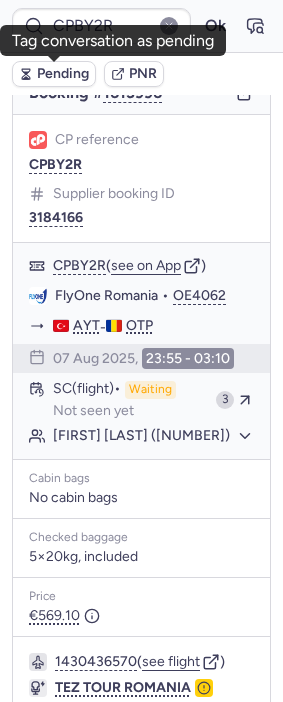 click on "Pending" at bounding box center [63, 74] 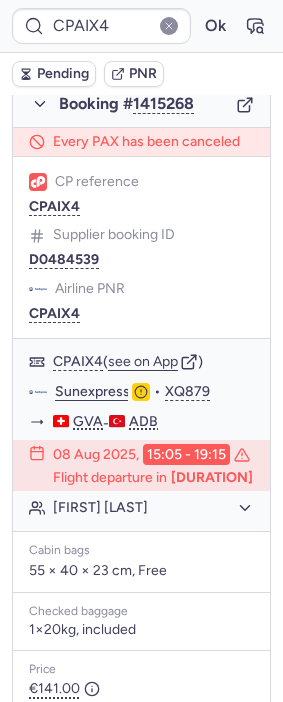 scroll, scrollTop: 380, scrollLeft: 0, axis: vertical 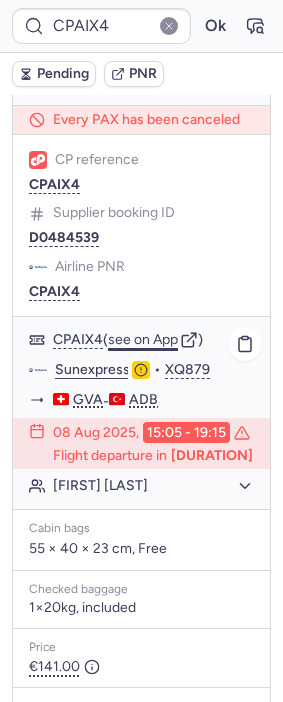 click on "see on App" 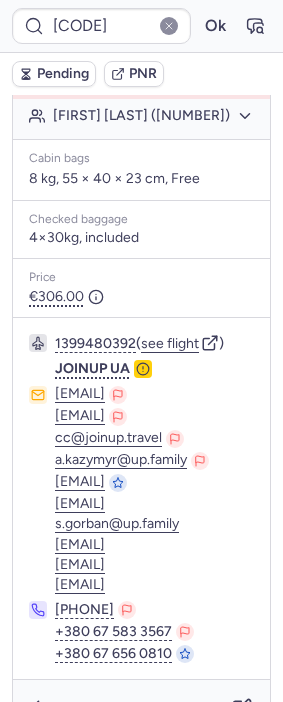 scroll, scrollTop: 666, scrollLeft: 0, axis: vertical 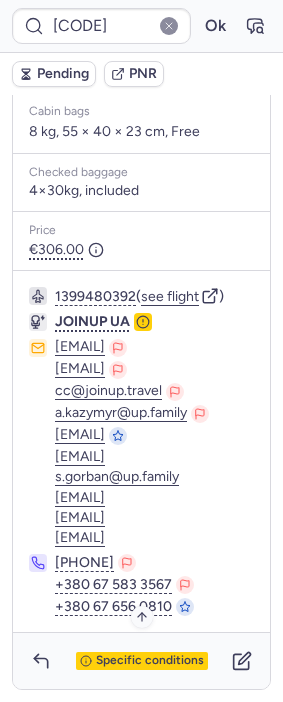 click on "Specific conditions" at bounding box center [150, 661] 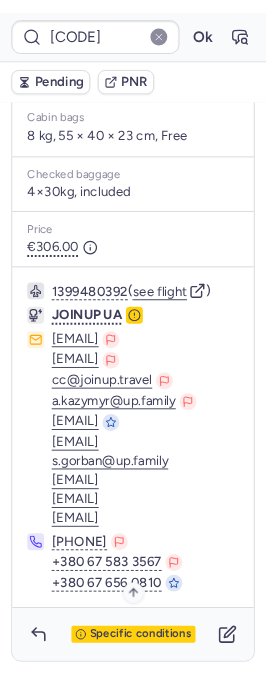 scroll, scrollTop: 96, scrollLeft: 0, axis: vertical 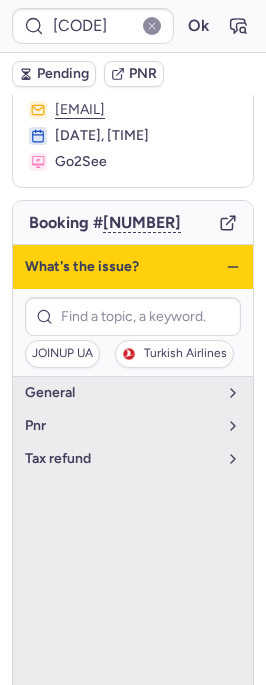 click 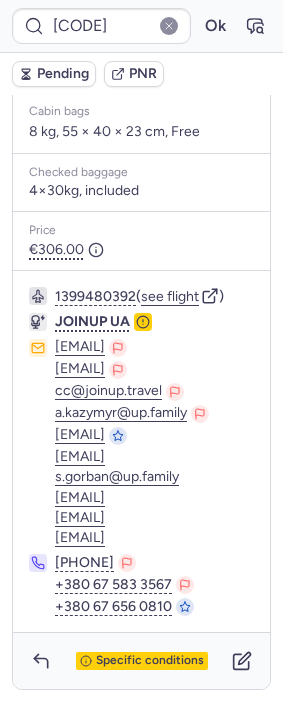 scroll, scrollTop: 670, scrollLeft: 0, axis: vertical 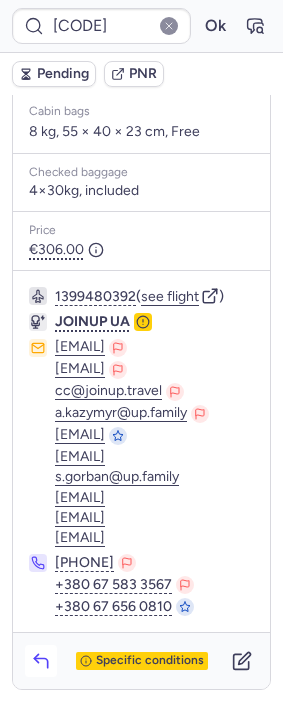 click 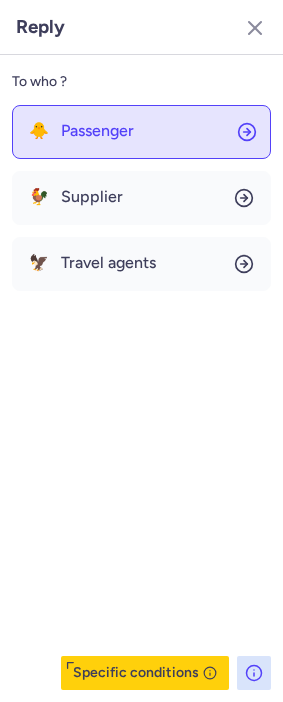 click on "🐥 Passenger" 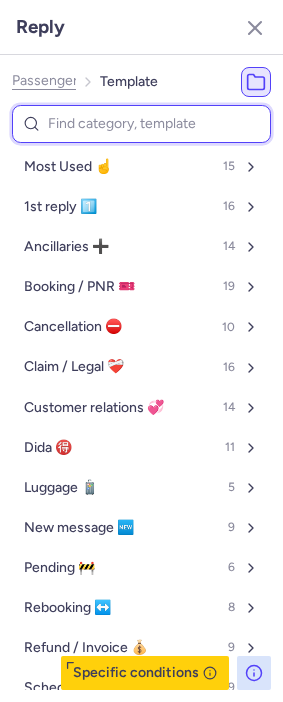 drag, startPoint x: 120, startPoint y: 111, endPoint x: 107, endPoint y: 131, distance: 23.853722 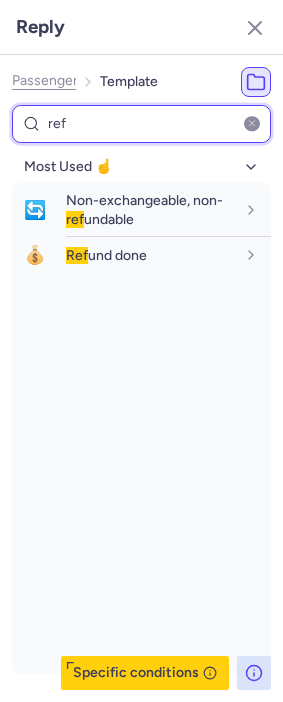 click on "ref" at bounding box center [141, 124] 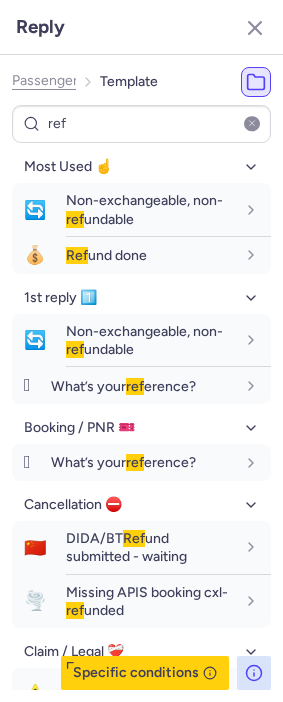 click on "Passenger" 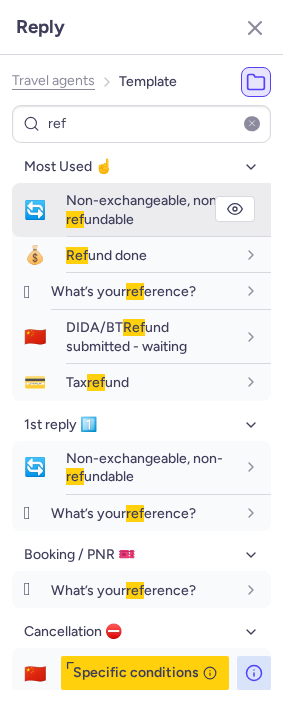 click on "Non-exchangeable, non- ref undable" at bounding box center (144, 209) 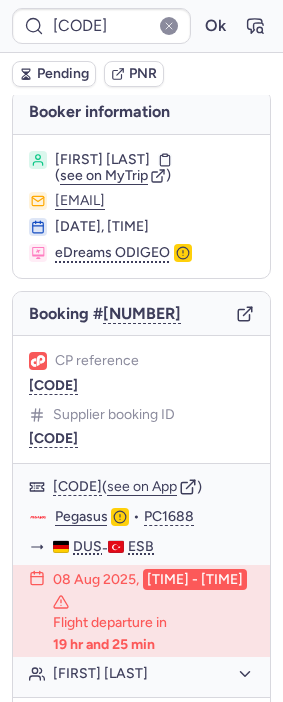 scroll, scrollTop: 0, scrollLeft: 0, axis: both 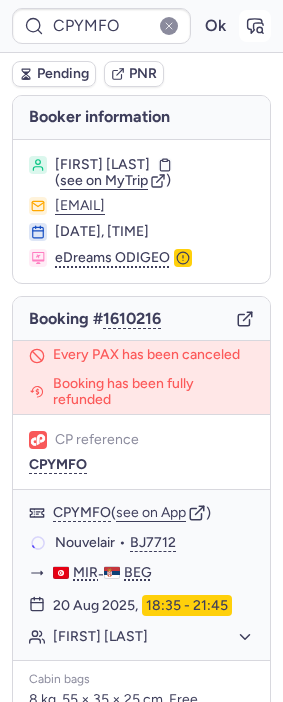 click 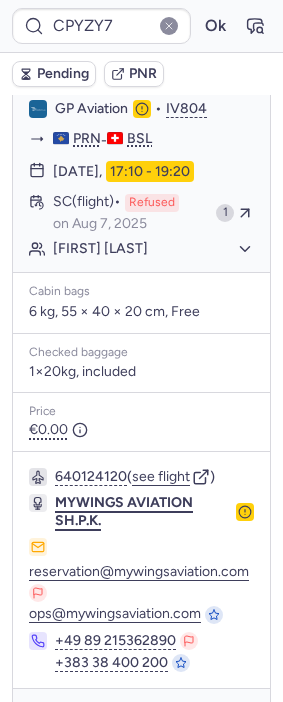 scroll, scrollTop: 1444, scrollLeft: 0, axis: vertical 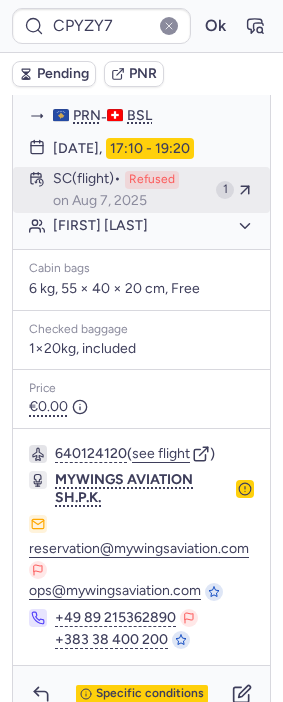 click on "Refused" at bounding box center (152, 180) 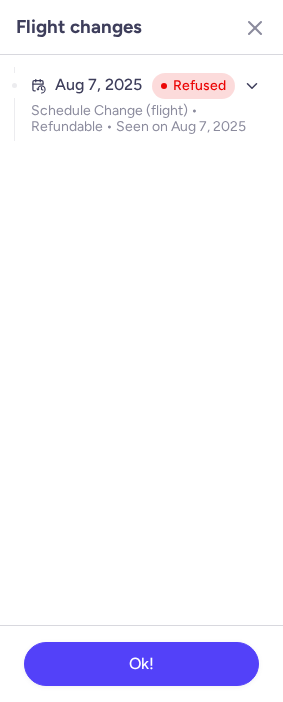 click on "[DATE] [STATUS] (flight) • [STATUS] • [STATUS] on [DATE]" 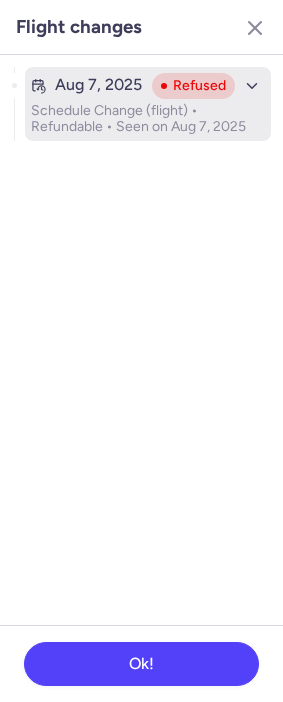 click on "Schedule Change (flight) • Refundable • Seen on Aug 7, 2025" at bounding box center [148, 119] 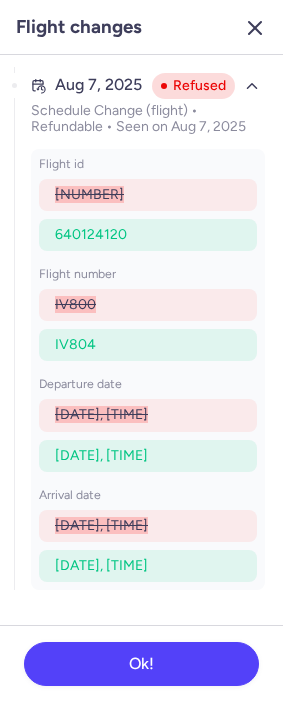 click 